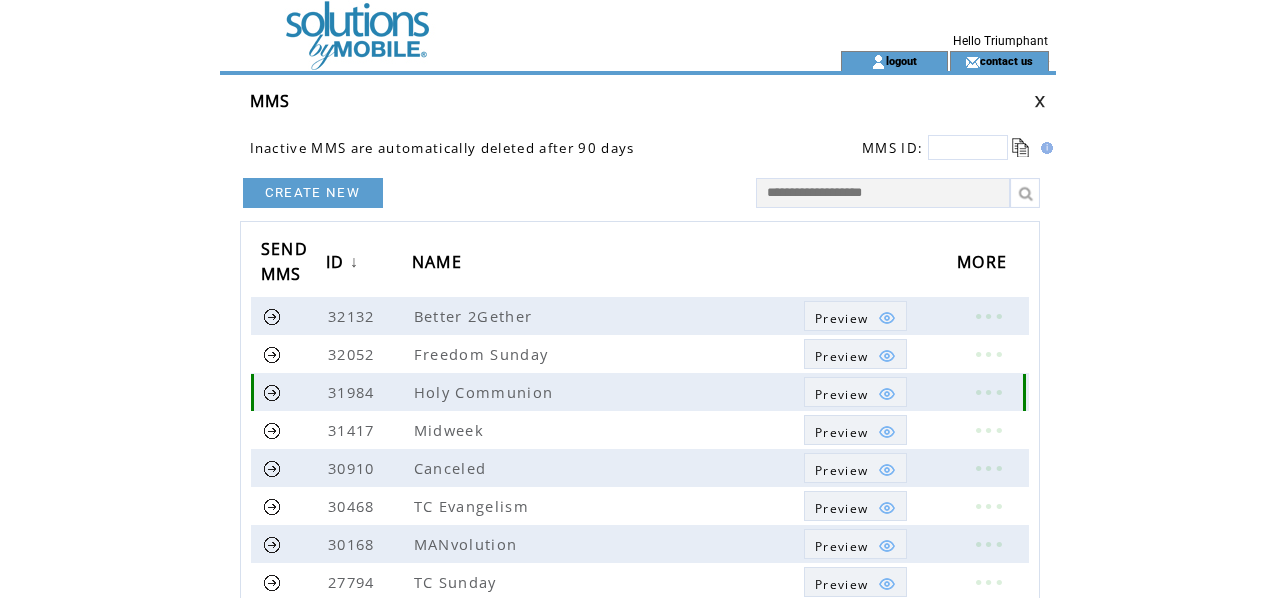 scroll, scrollTop: 158, scrollLeft: 0, axis: vertical 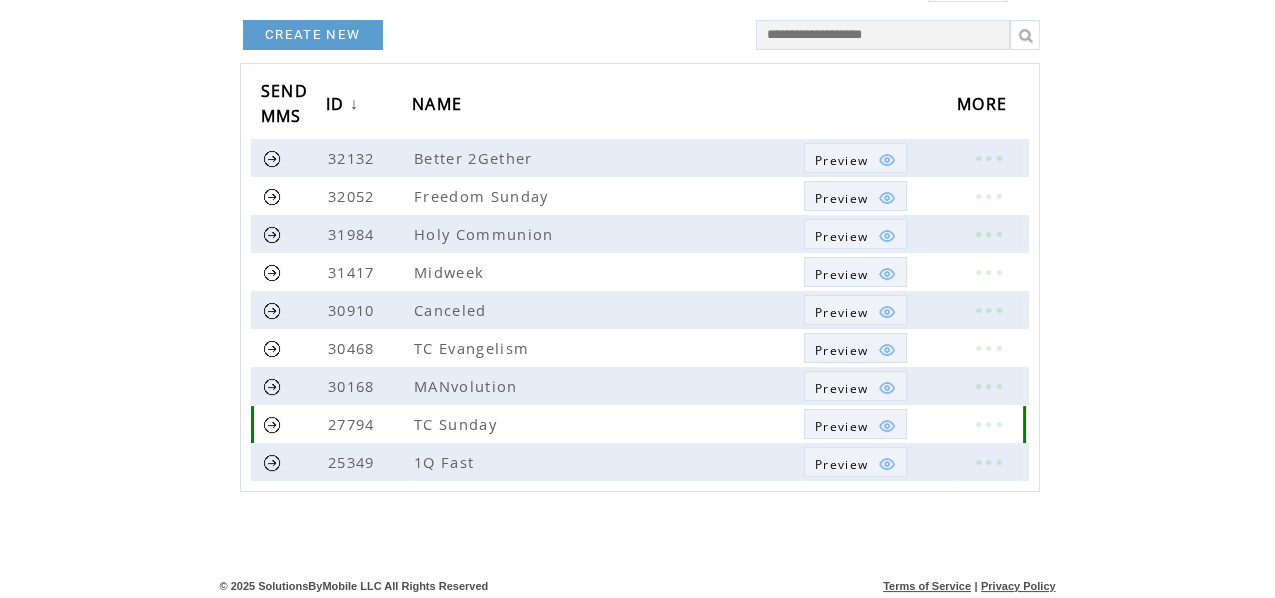 click at bounding box center [272, 424] 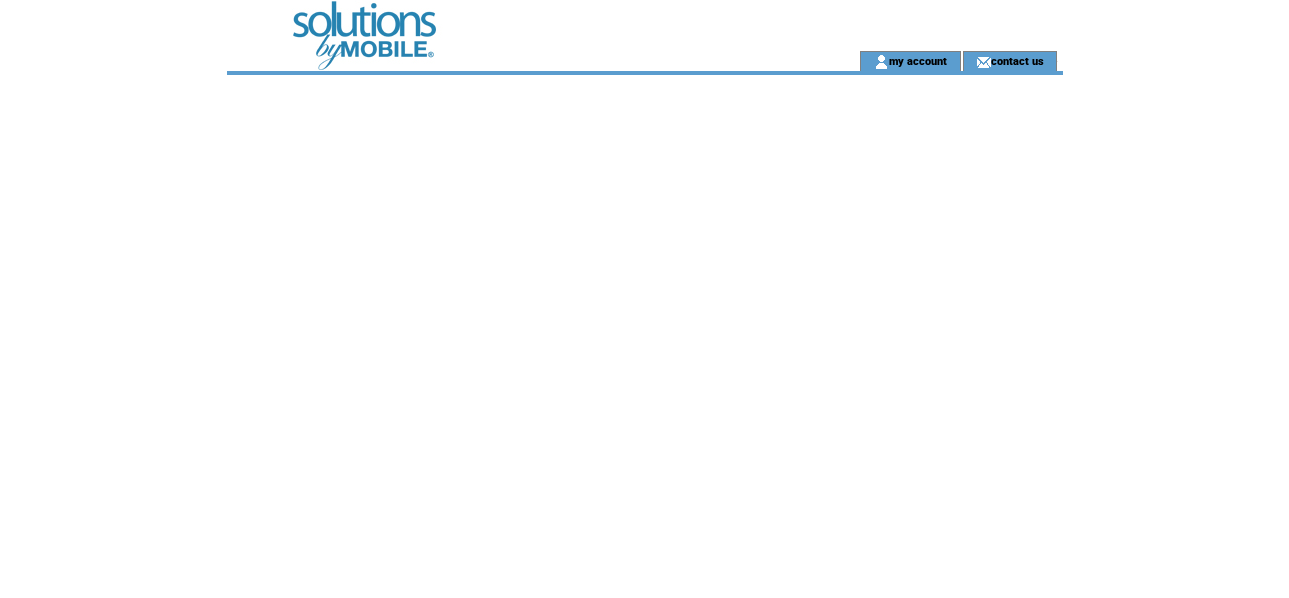 scroll, scrollTop: 0, scrollLeft: 0, axis: both 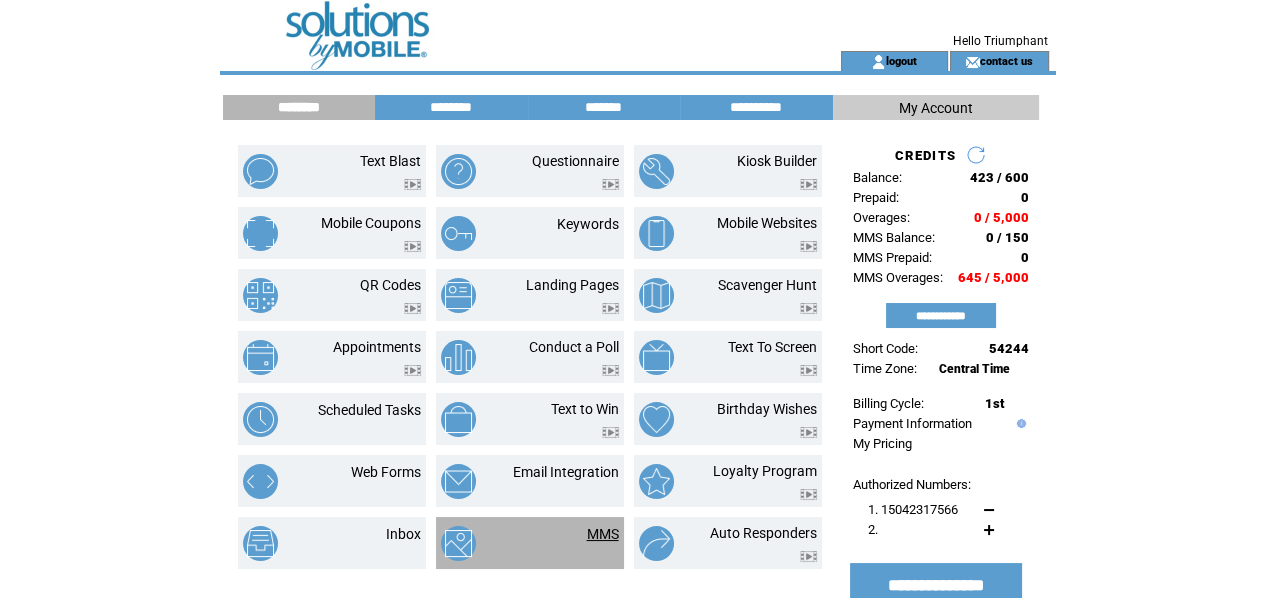 click on "MMS" at bounding box center (603, 534) 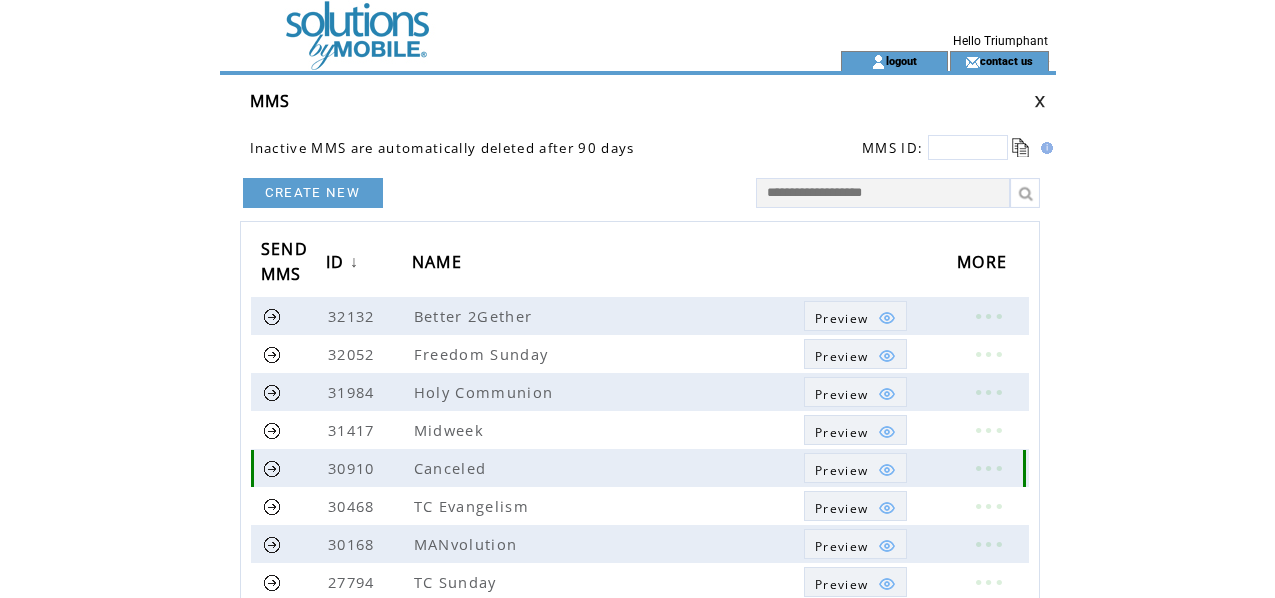 scroll, scrollTop: 0, scrollLeft: 0, axis: both 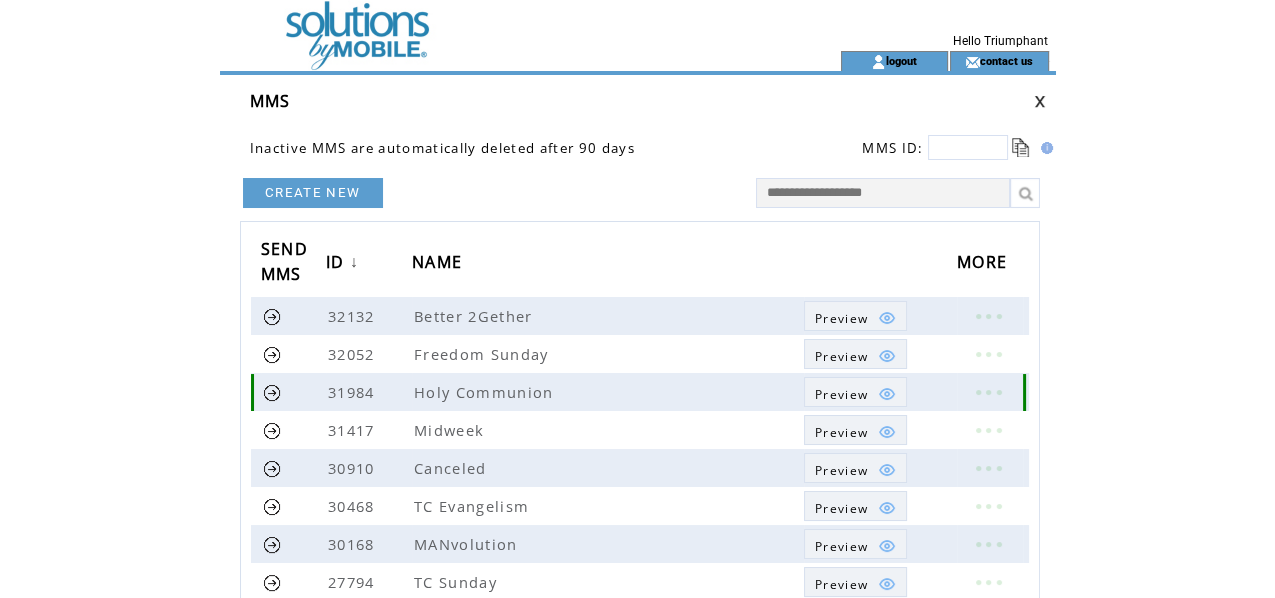 click at bounding box center (988, 392) 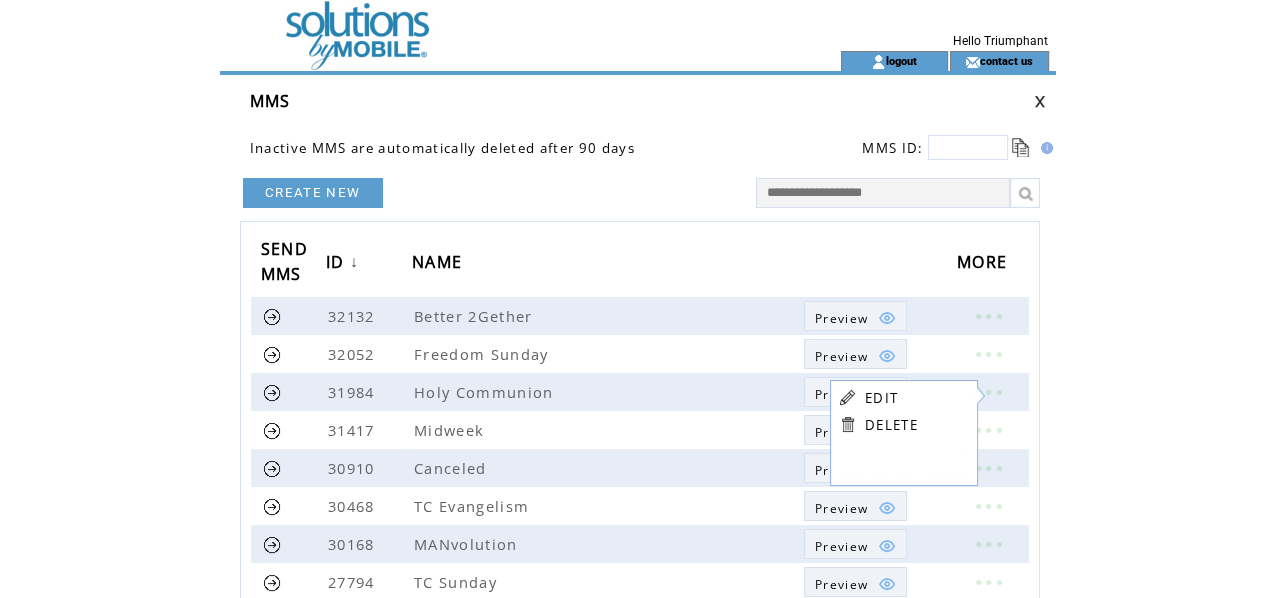click on "EDIT" at bounding box center [881, 398] 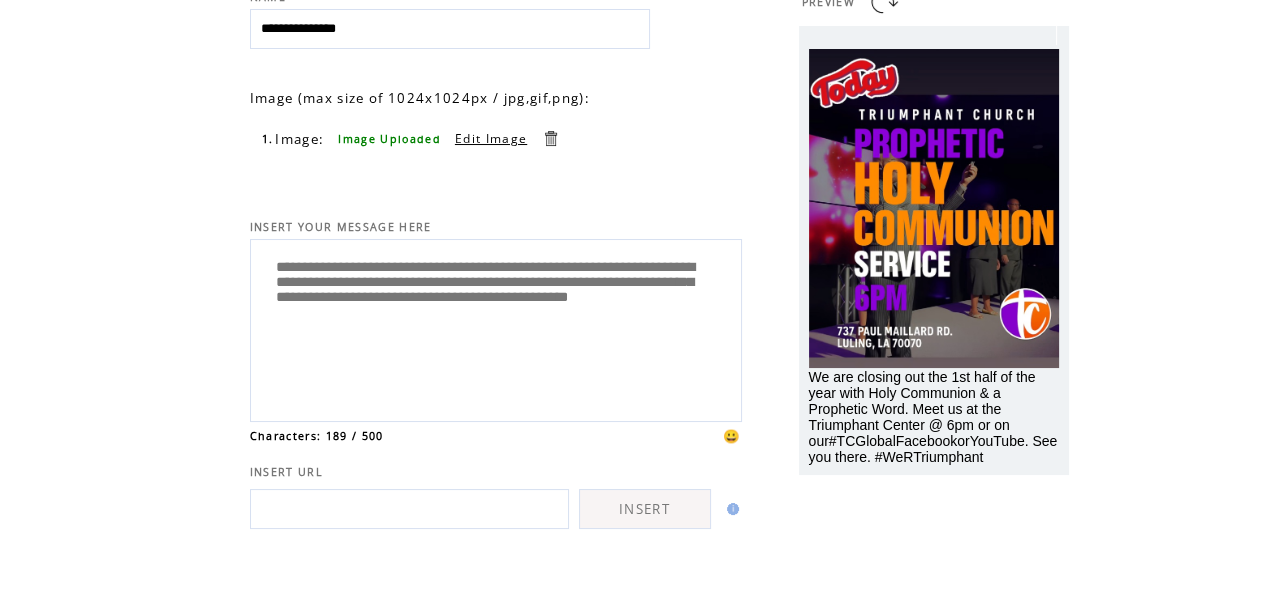 scroll, scrollTop: 100, scrollLeft: 0, axis: vertical 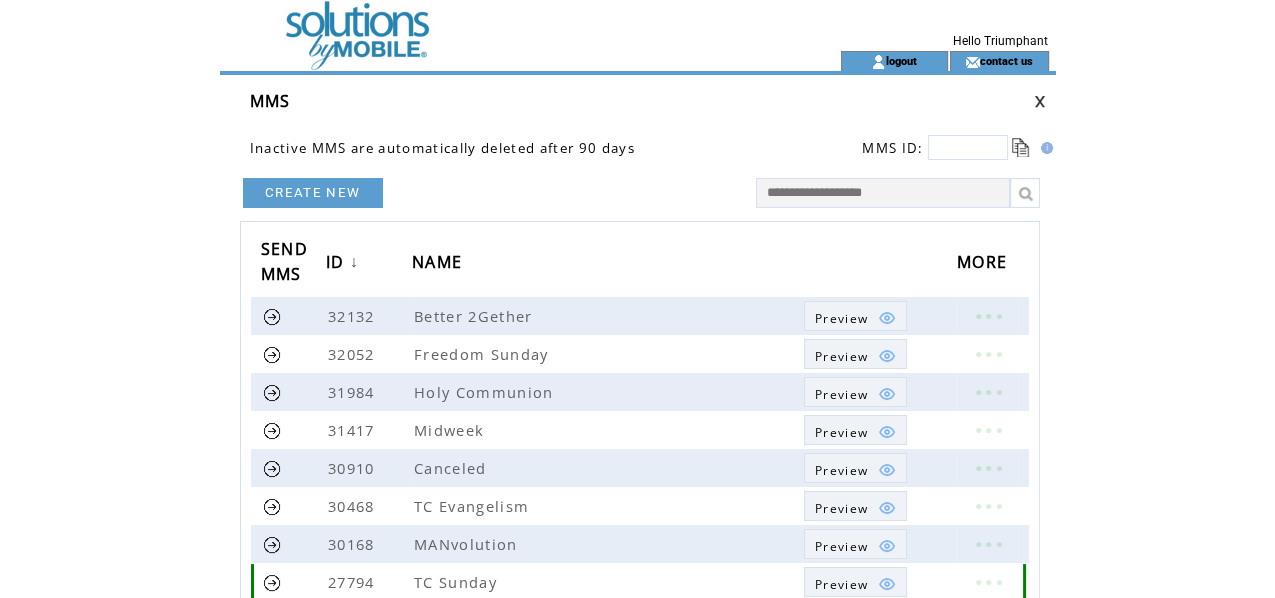 click at bounding box center (272, 582) 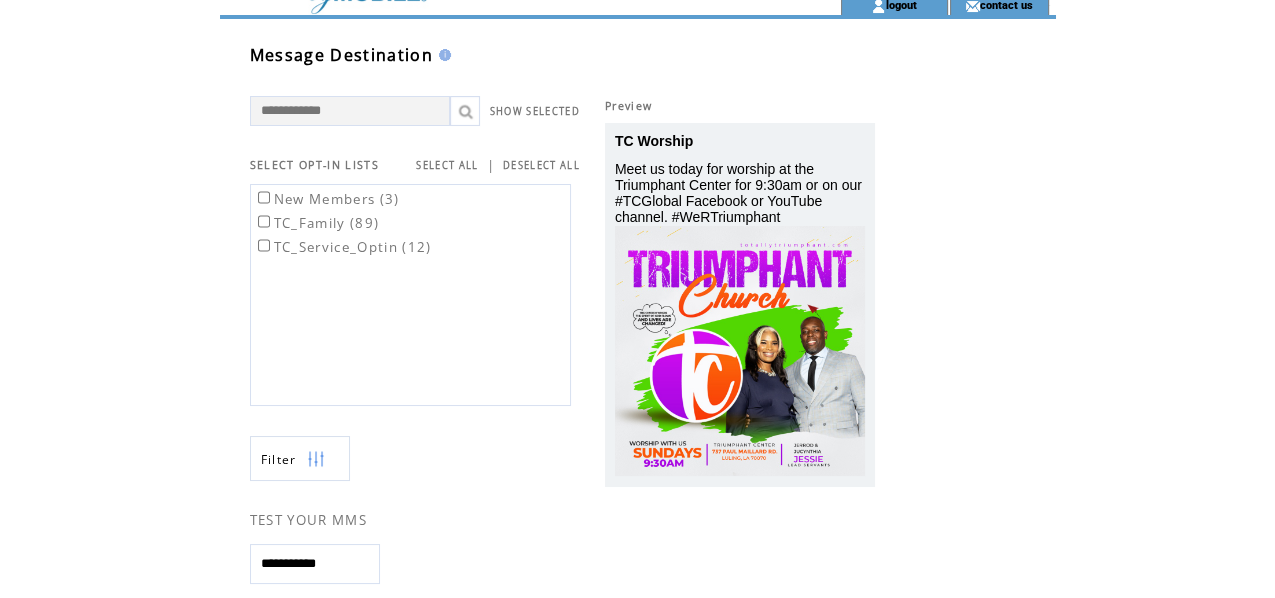 scroll, scrollTop: 100, scrollLeft: 0, axis: vertical 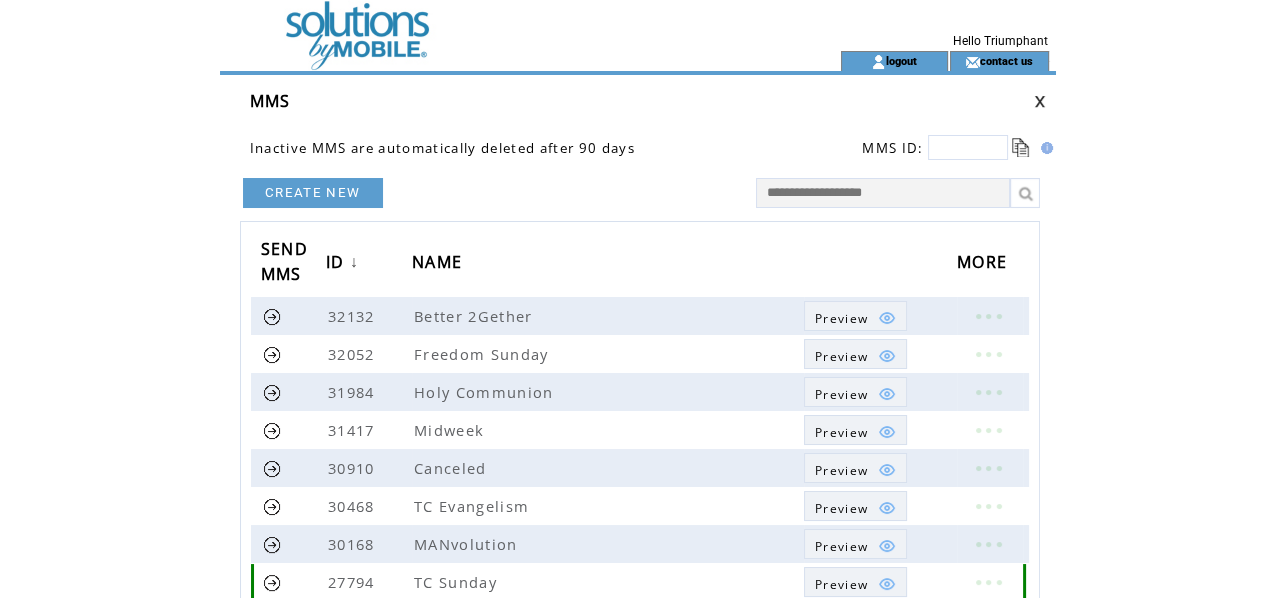 click at bounding box center (988, 582) 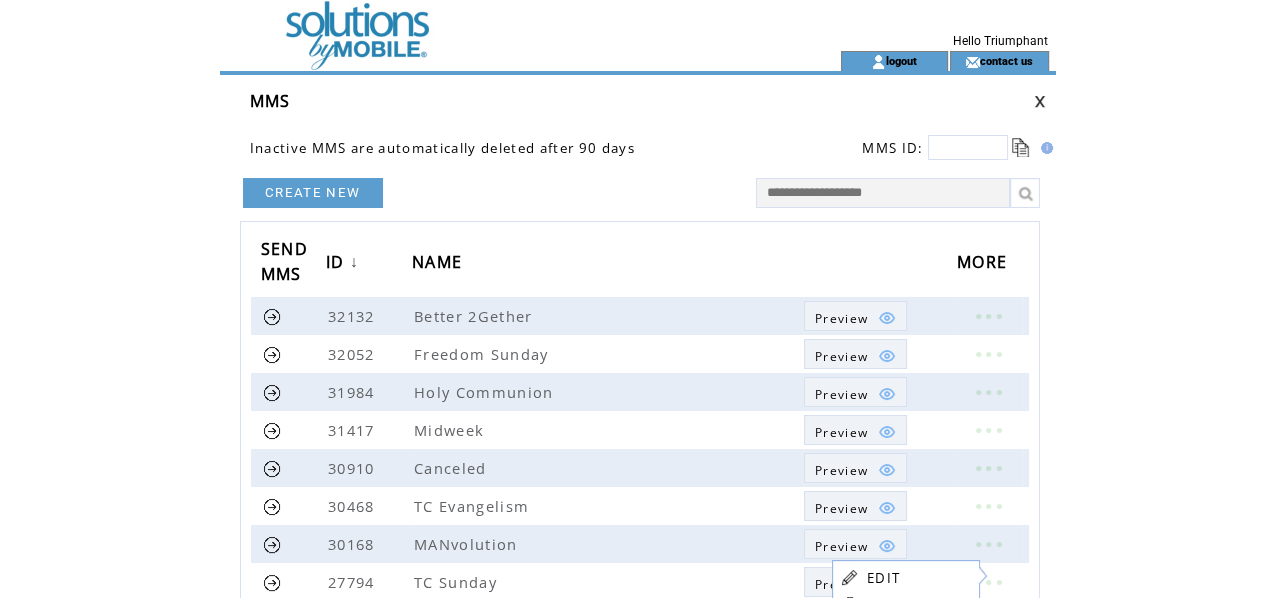 click on "EDIT" at bounding box center [883, 578] 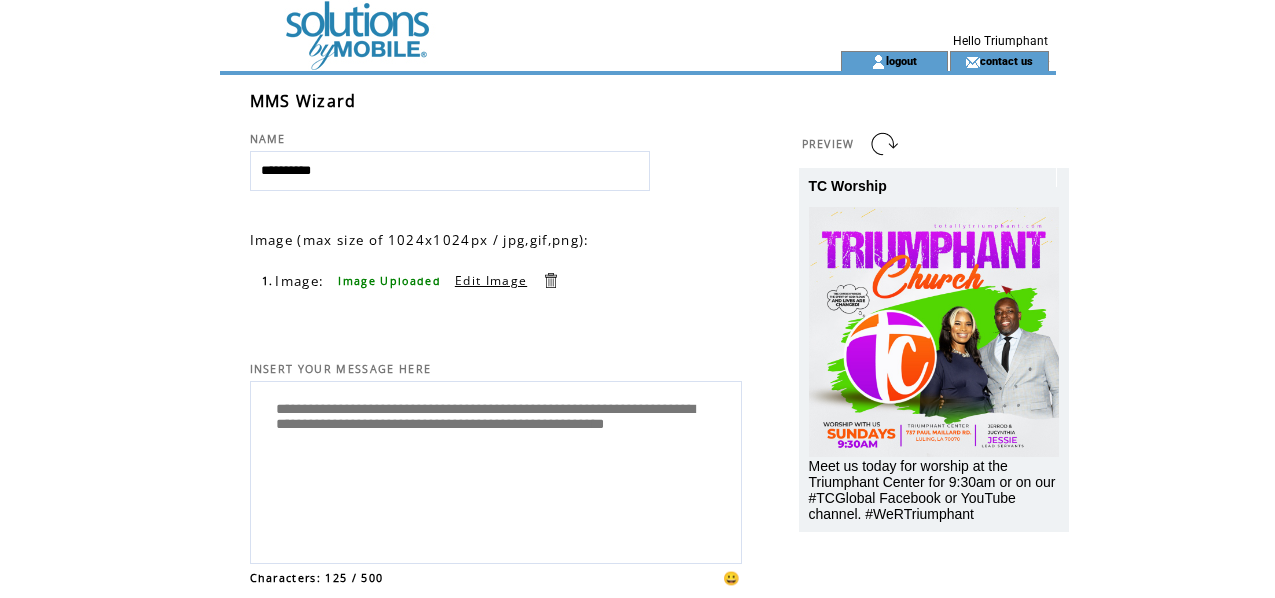 scroll, scrollTop: 0, scrollLeft: 0, axis: both 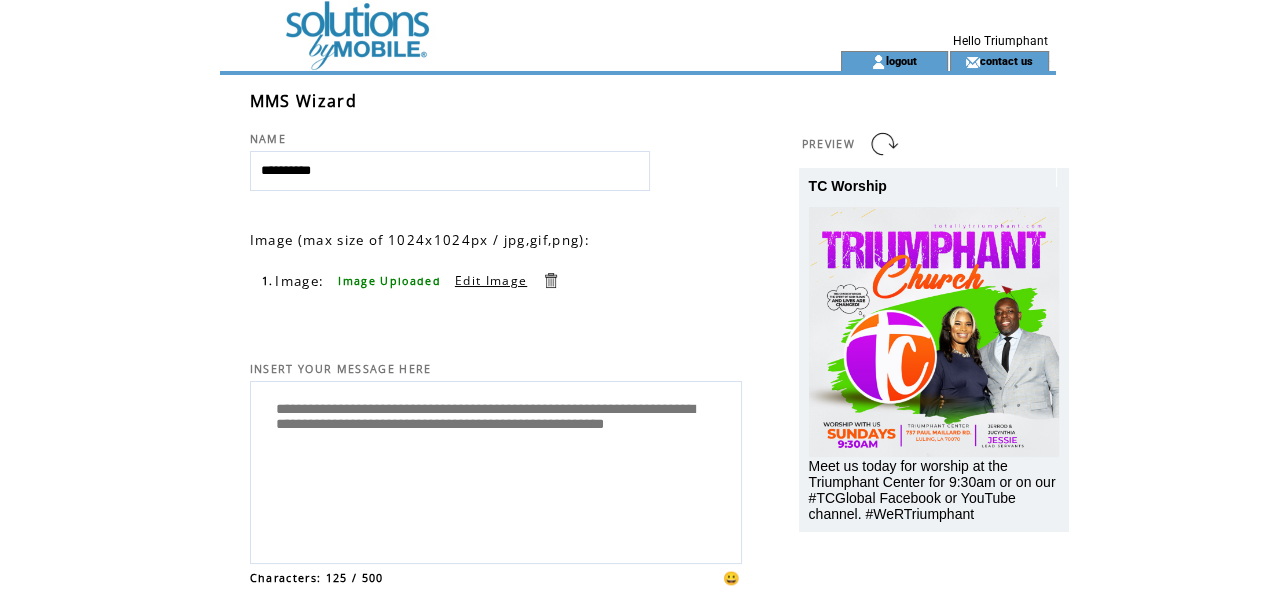 click on "Meet us today for worship at the Triumphant Center for 9:30am or on our #TCGlobal Facebook or YouTube channel. #WeRTriumphant" at bounding box center [932, 490] 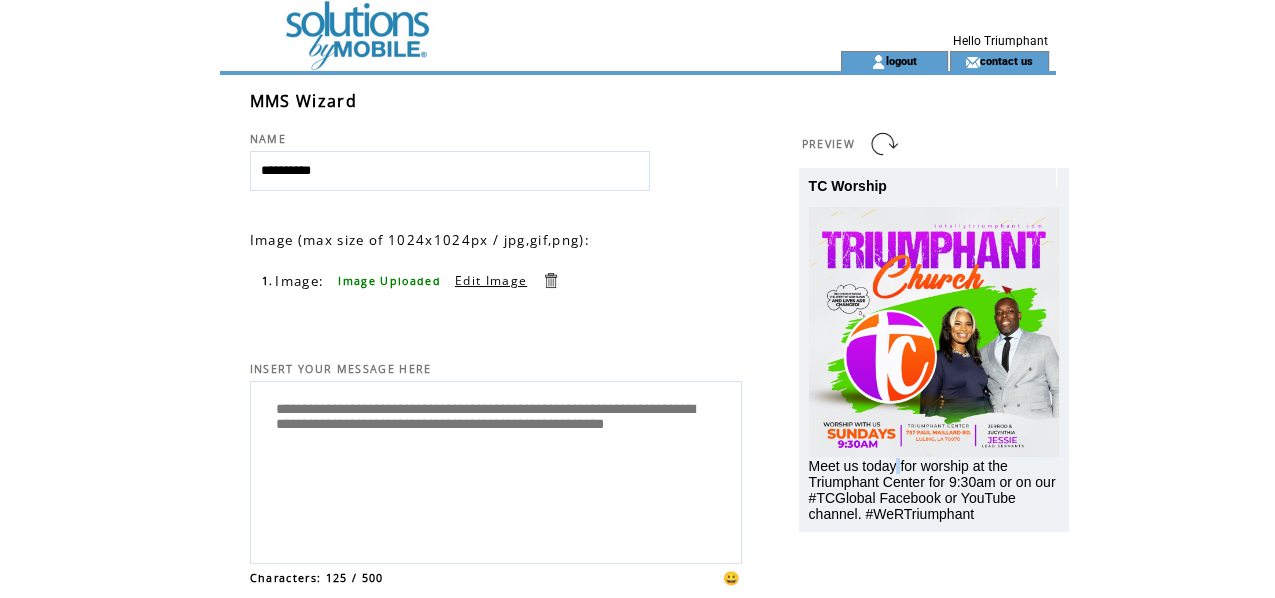 click on "Meet us today for worship at the Triumphant Center for 9:30am or on our #TCGlobal Facebook or YouTube channel. #WeRTriumphant" at bounding box center (932, 490) 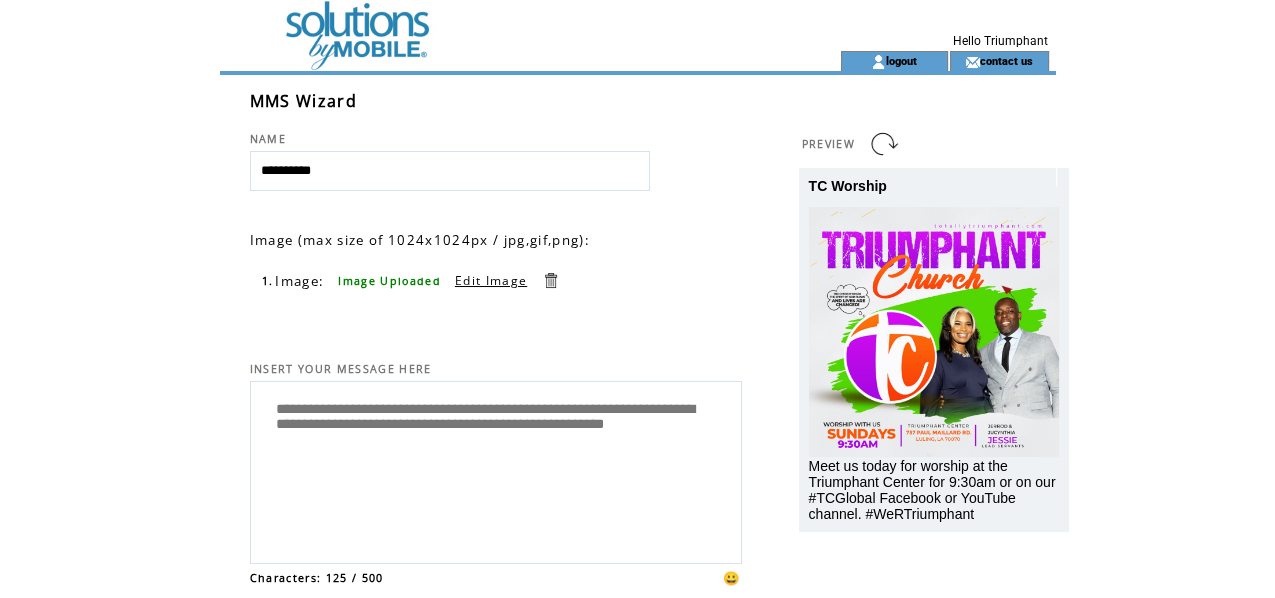 drag, startPoint x: 386, startPoint y: 410, endPoint x: 343, endPoint y: 410, distance: 43 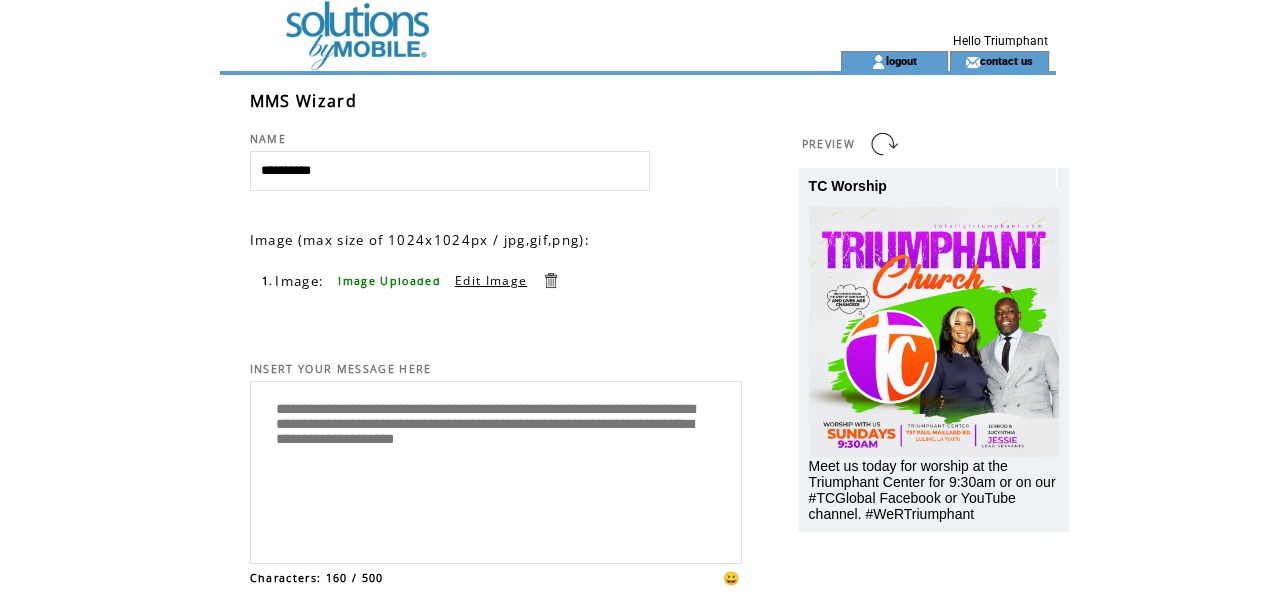 drag, startPoint x: 375, startPoint y: 427, endPoint x: 261, endPoint y: 435, distance: 114.28036 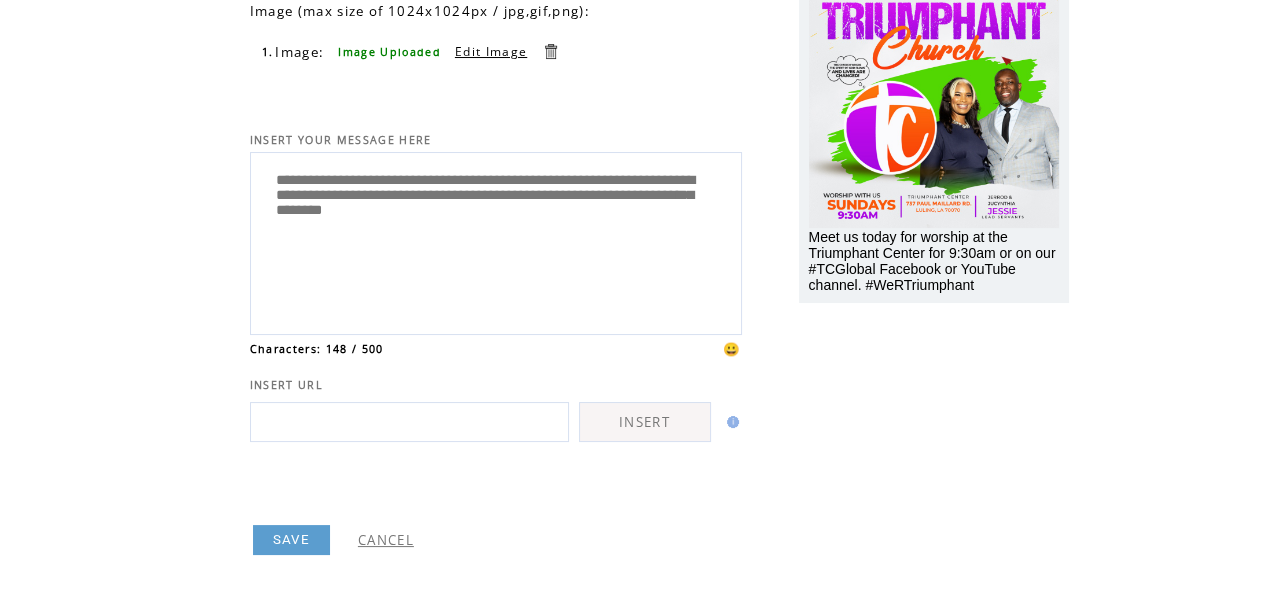 scroll, scrollTop: 248, scrollLeft: 0, axis: vertical 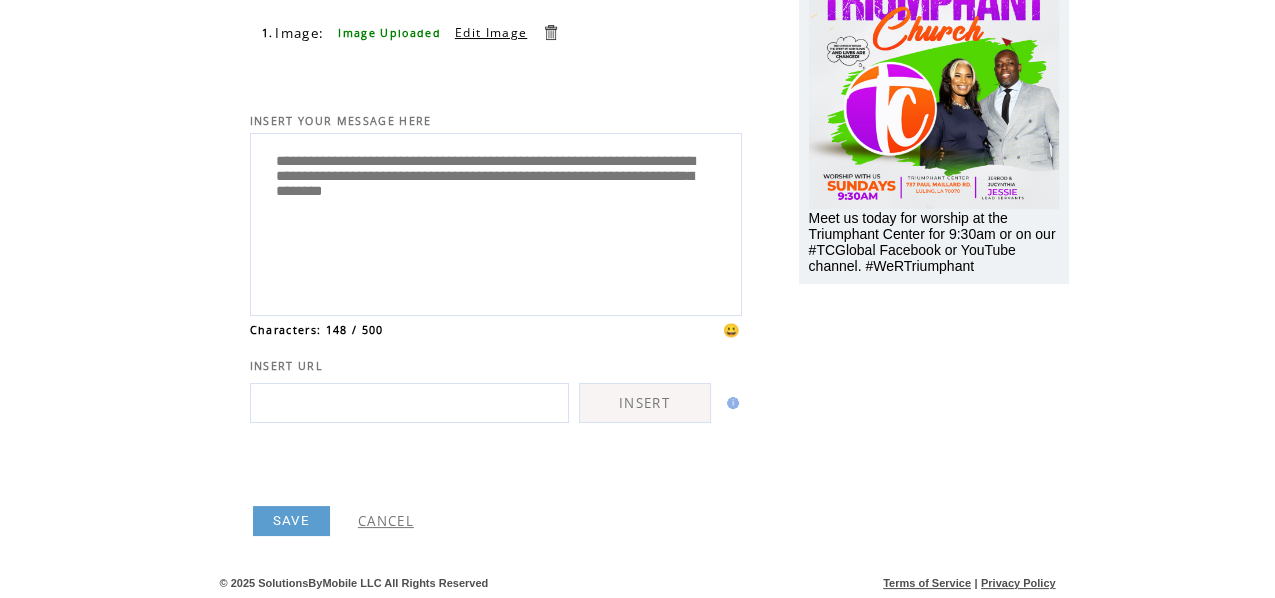 type on "**********" 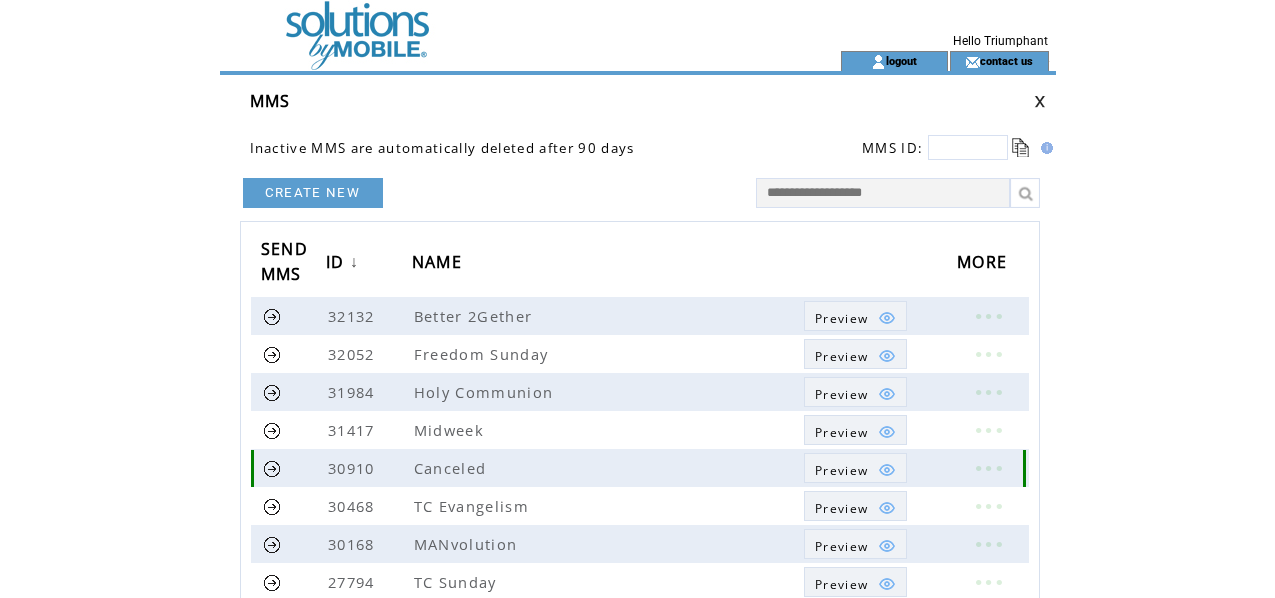 scroll, scrollTop: 0, scrollLeft: 0, axis: both 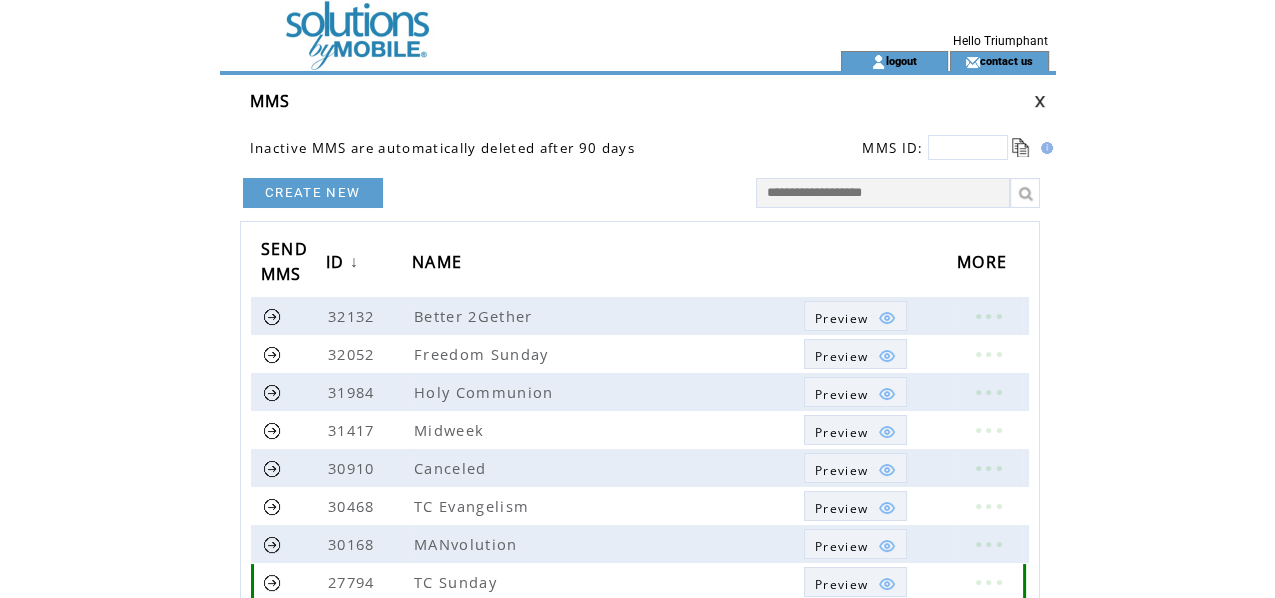 click at bounding box center [988, 582] 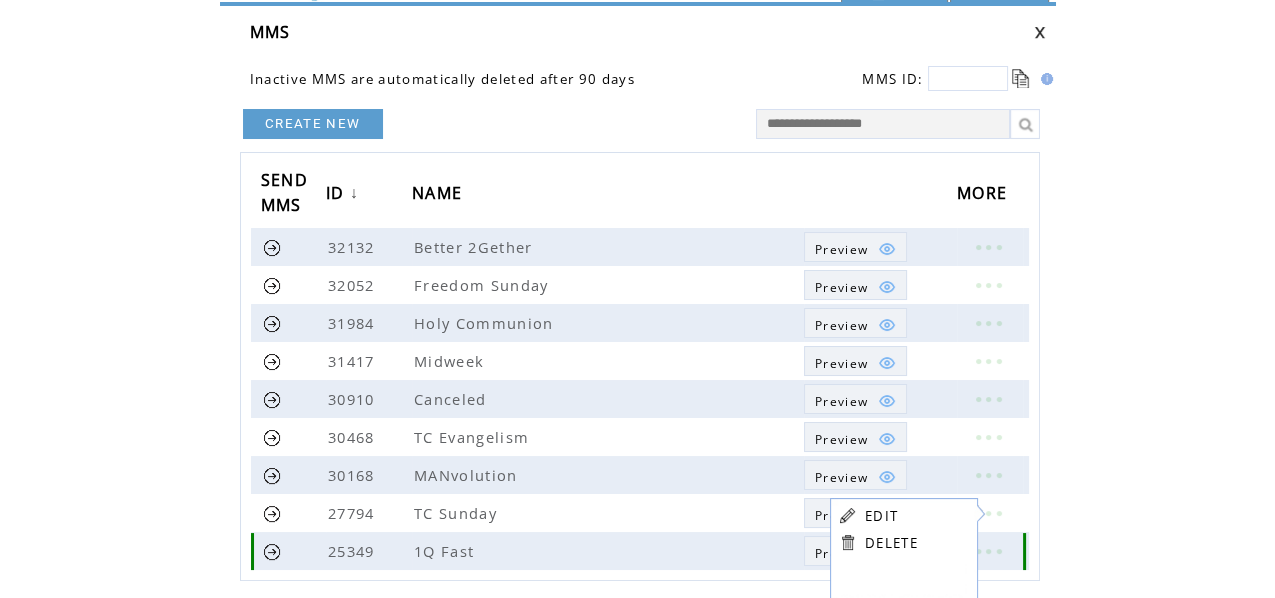 scroll, scrollTop: 100, scrollLeft: 0, axis: vertical 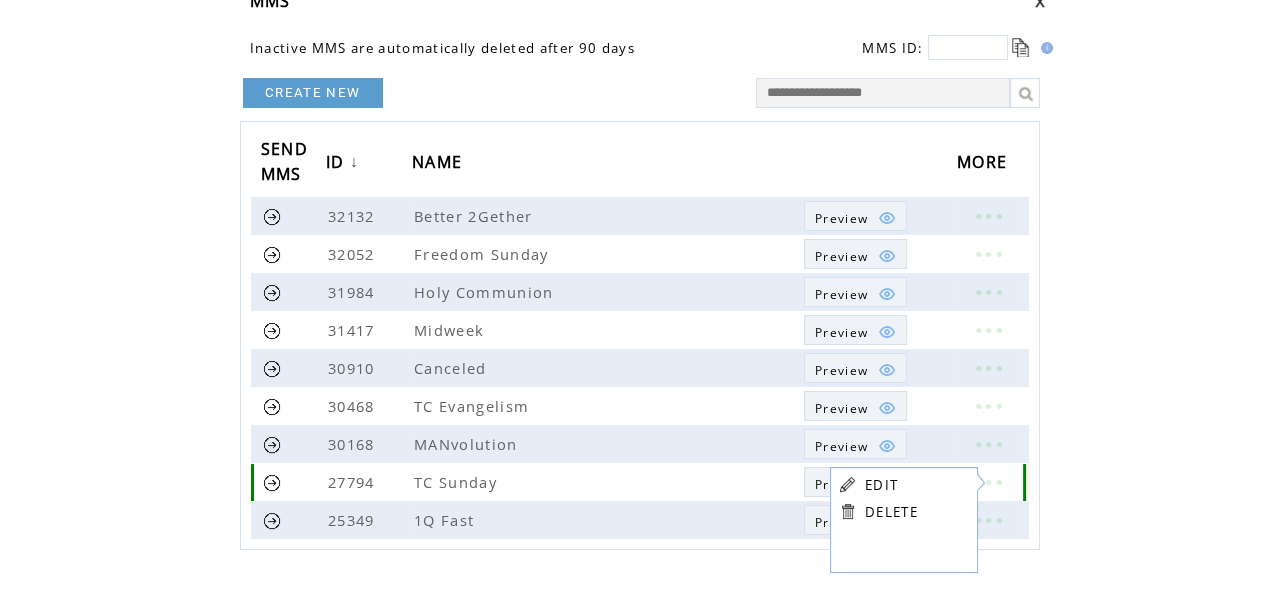 click at bounding box center (272, 482) 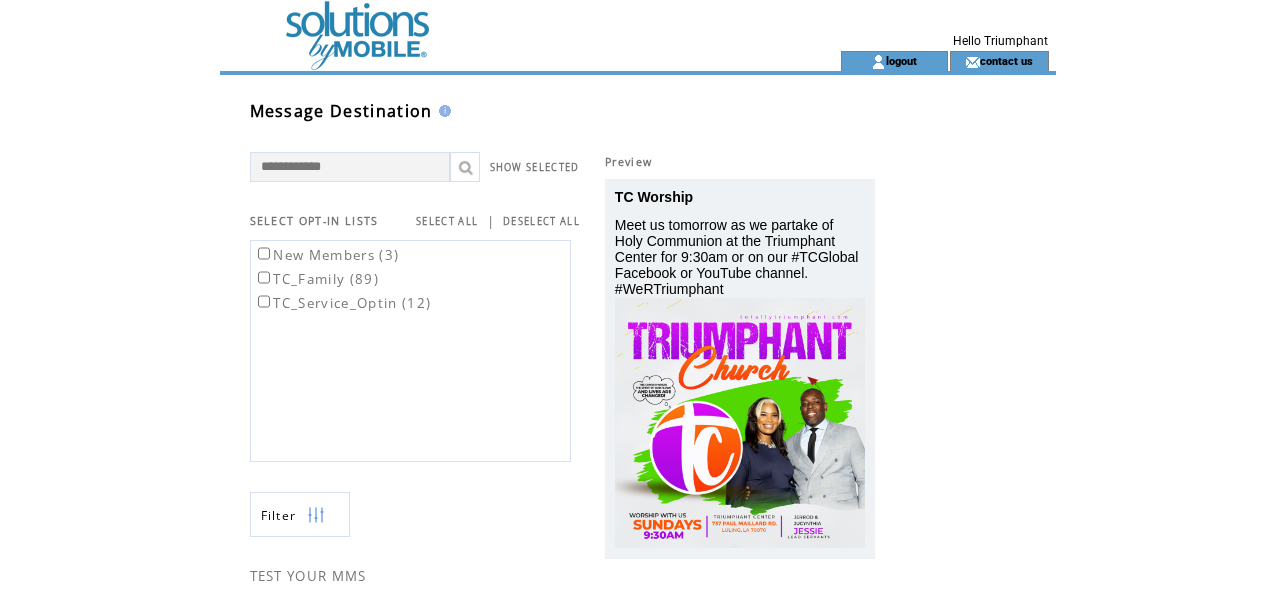scroll, scrollTop: 0, scrollLeft: 0, axis: both 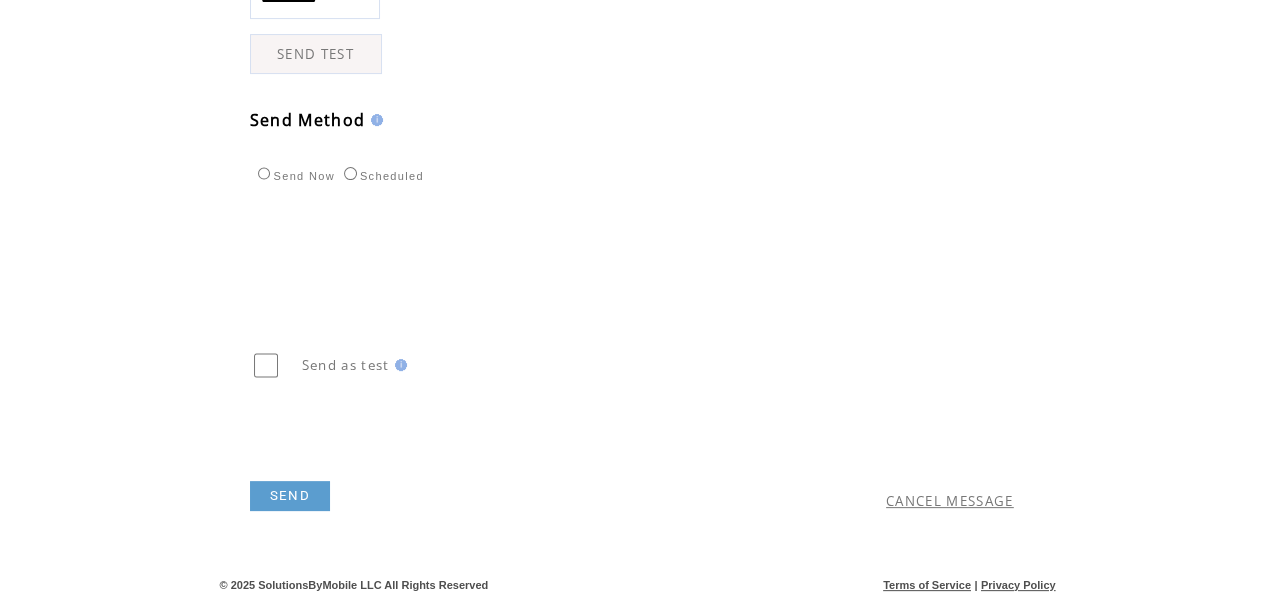 click on "SEND" at bounding box center [290, 496] 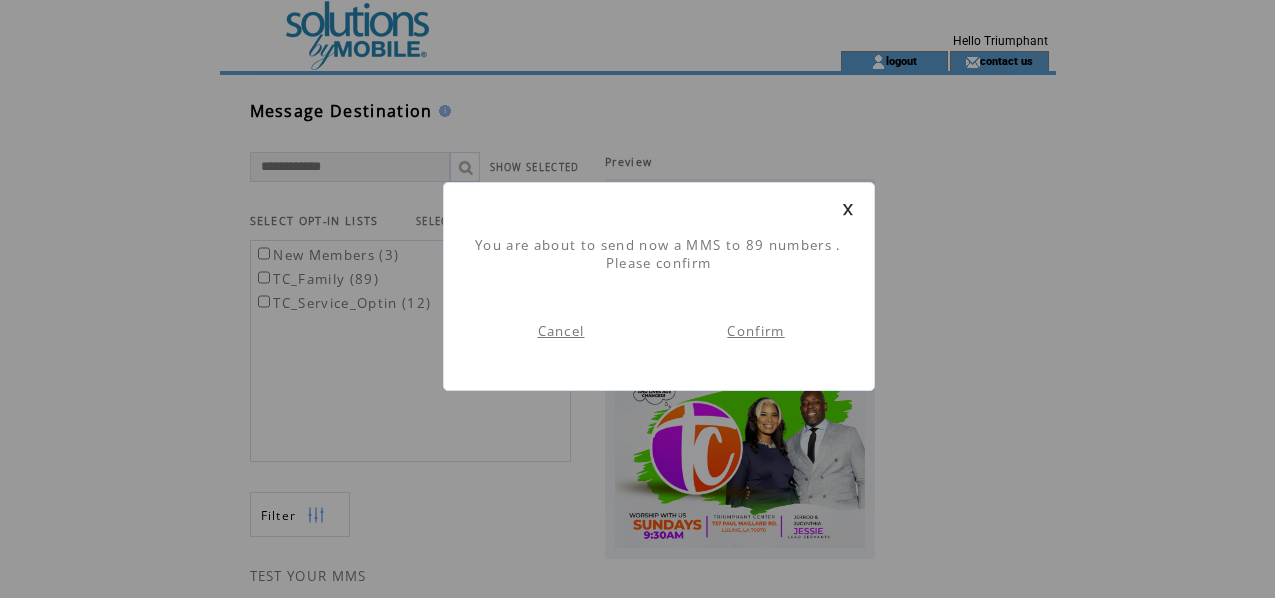 scroll, scrollTop: 0, scrollLeft: 0, axis: both 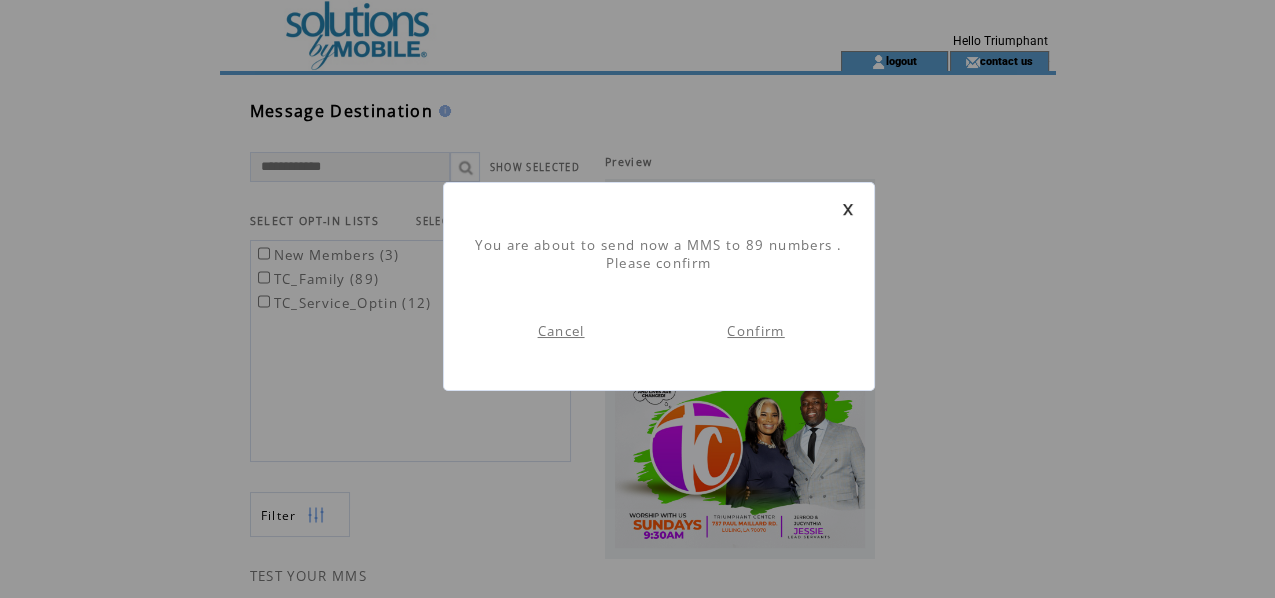 click on "Confirm" at bounding box center (755, 331) 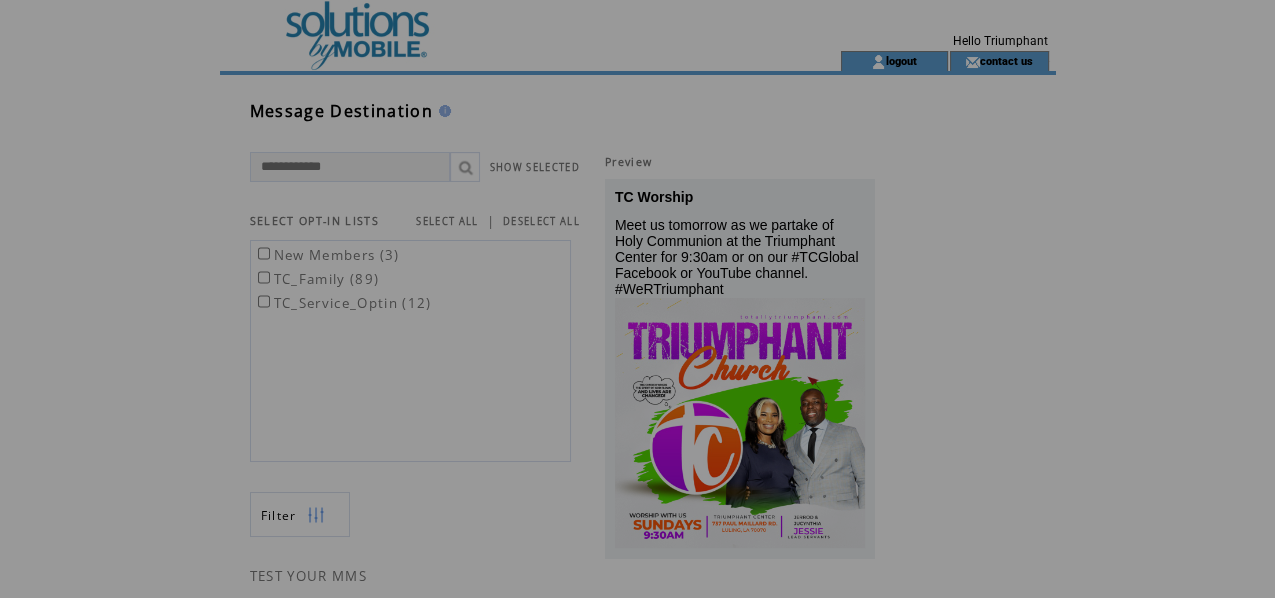 scroll, scrollTop: 0, scrollLeft: 0, axis: both 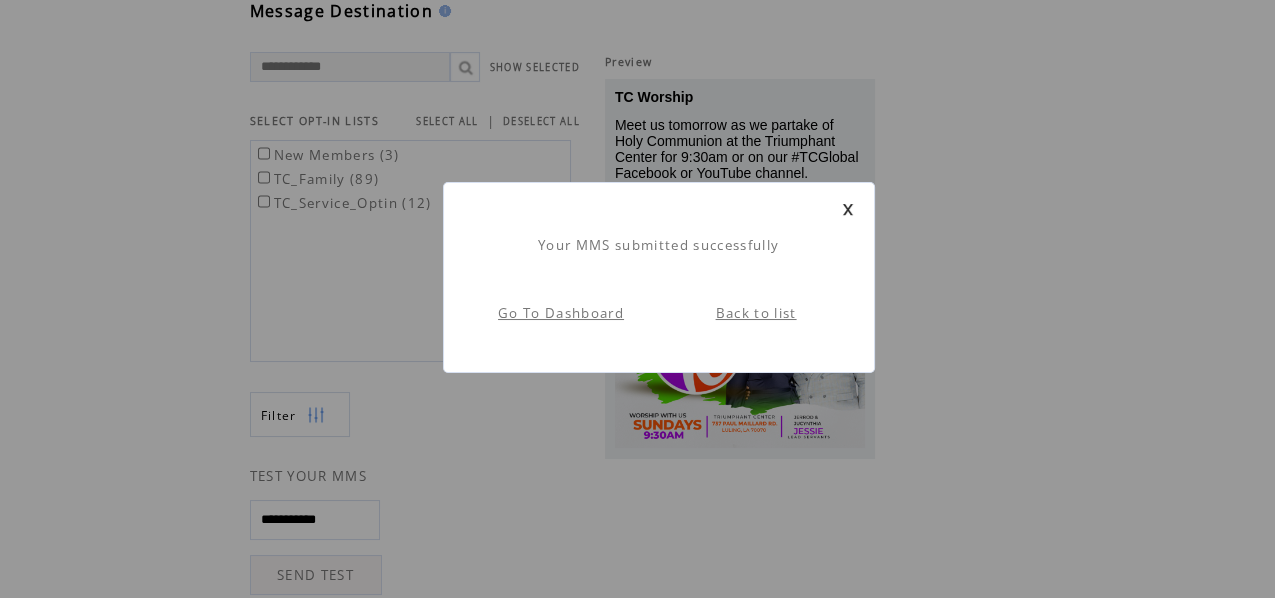 click at bounding box center (848, 209) 